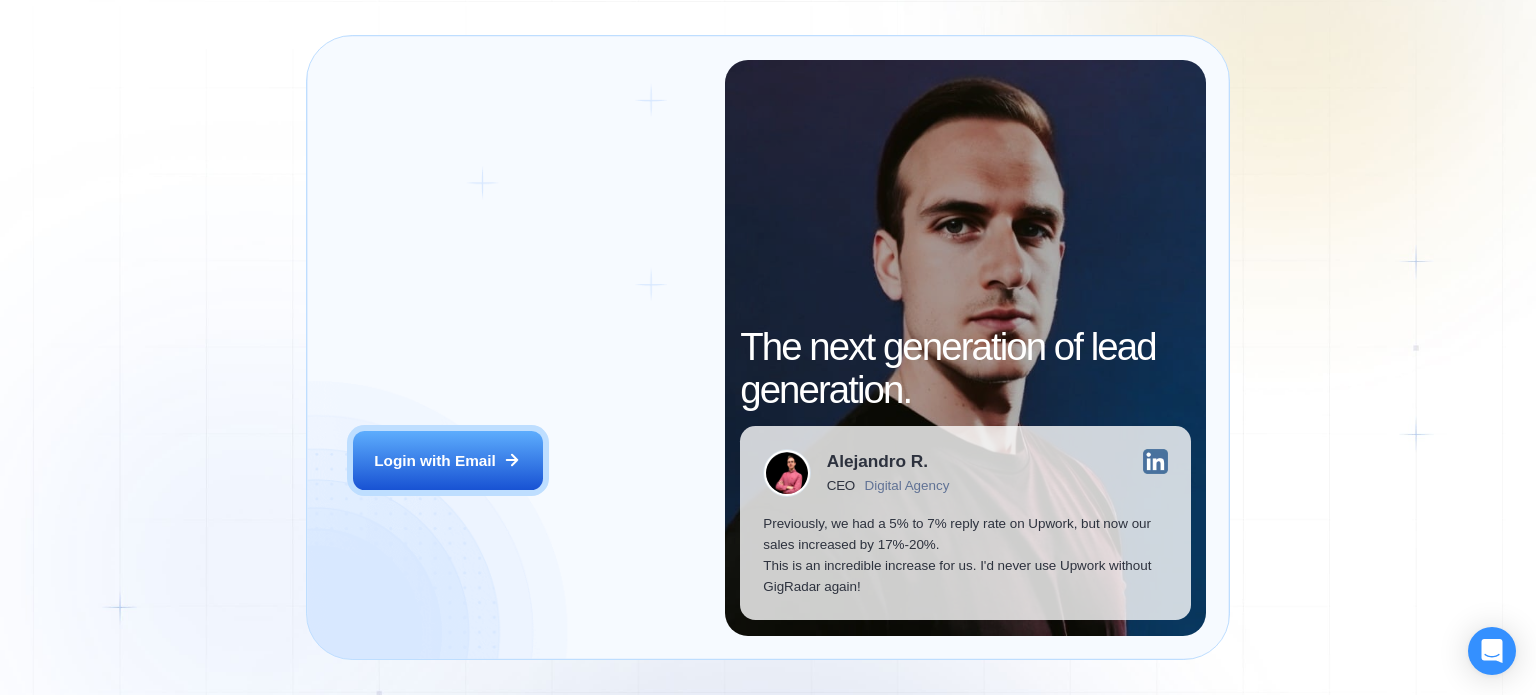 scroll, scrollTop: 0, scrollLeft: 0, axis: both 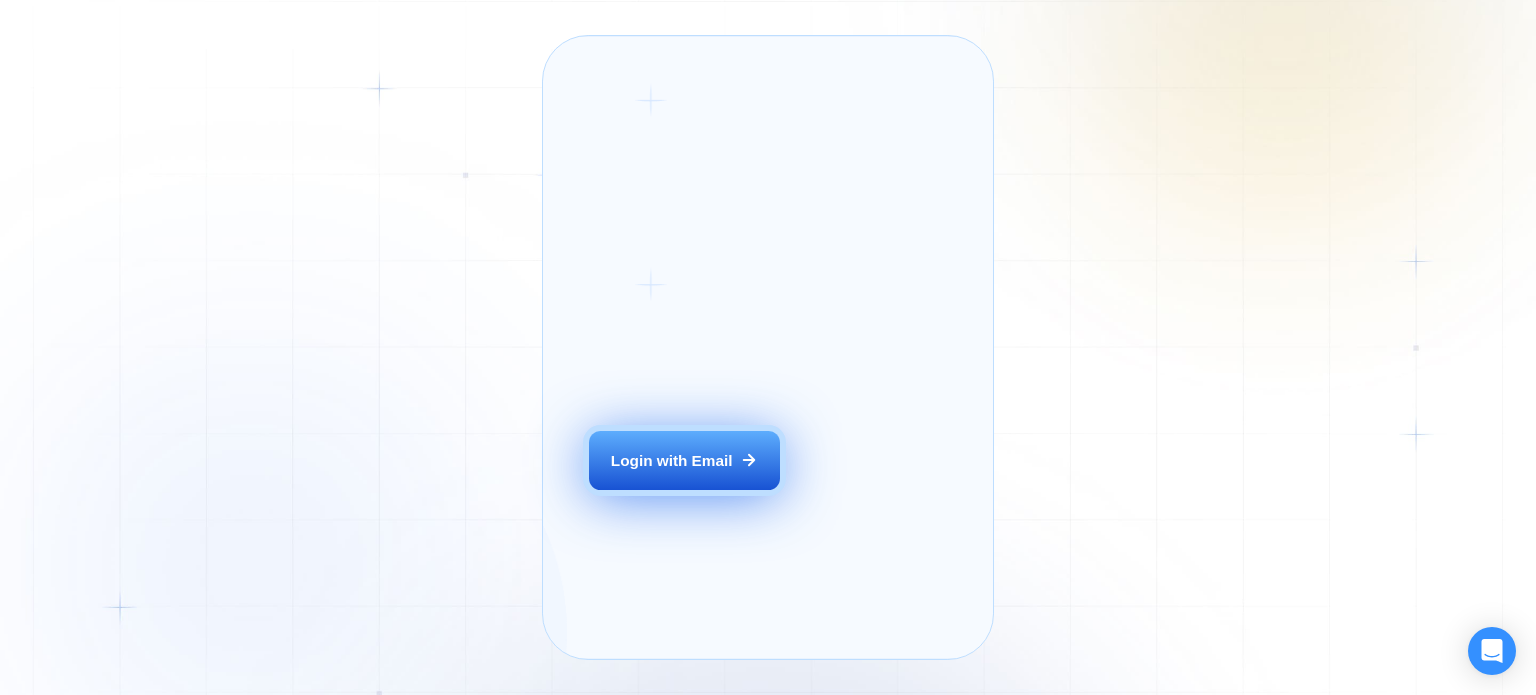 click on "Login with Email" at bounding box center [684, 461] 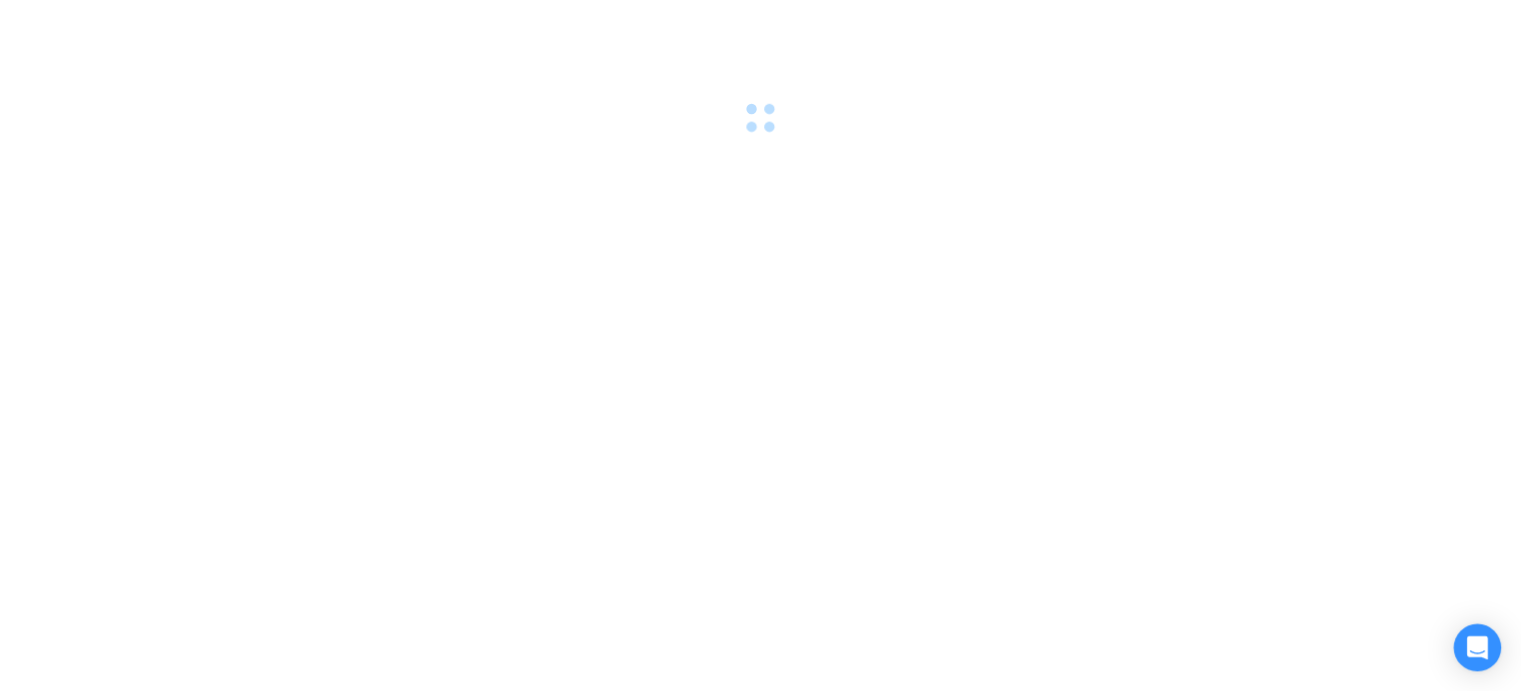 scroll, scrollTop: 0, scrollLeft: 0, axis: both 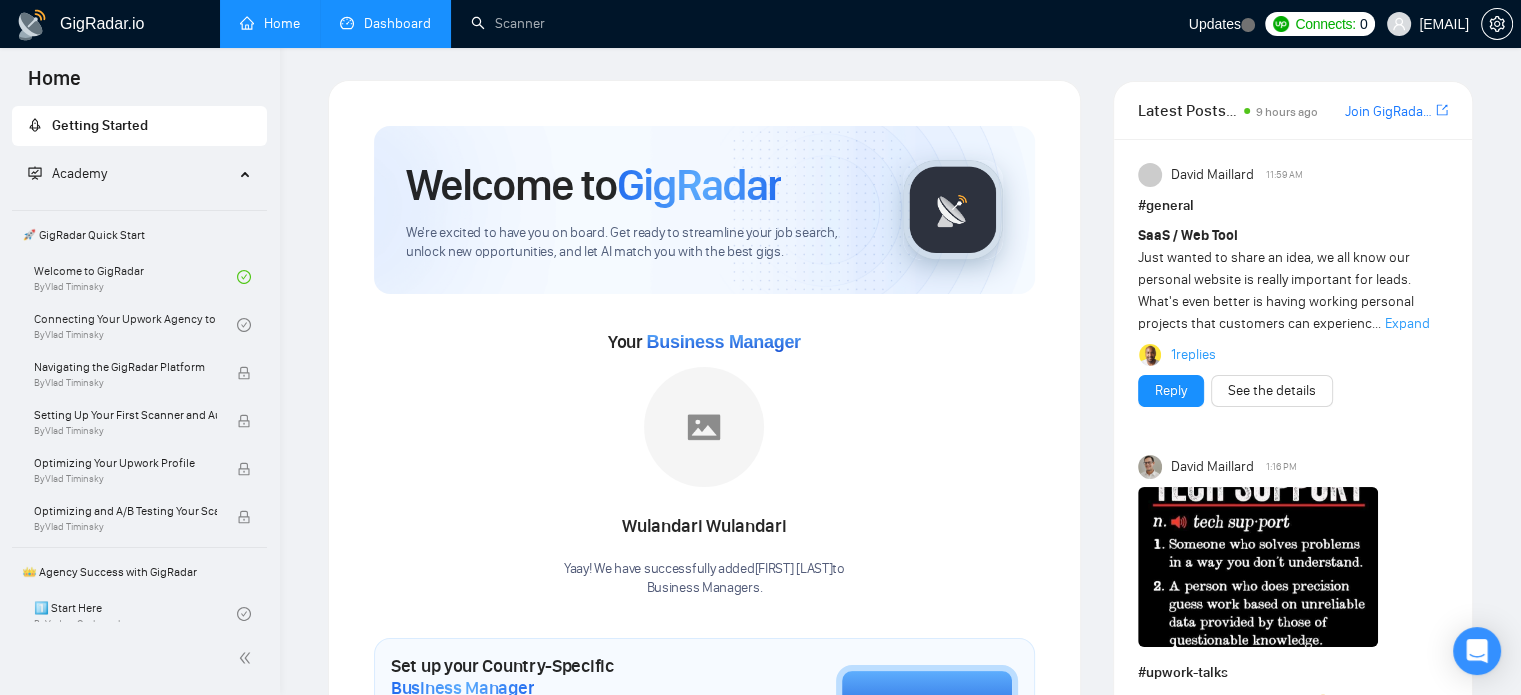 click on "Dashboard" at bounding box center (385, 23) 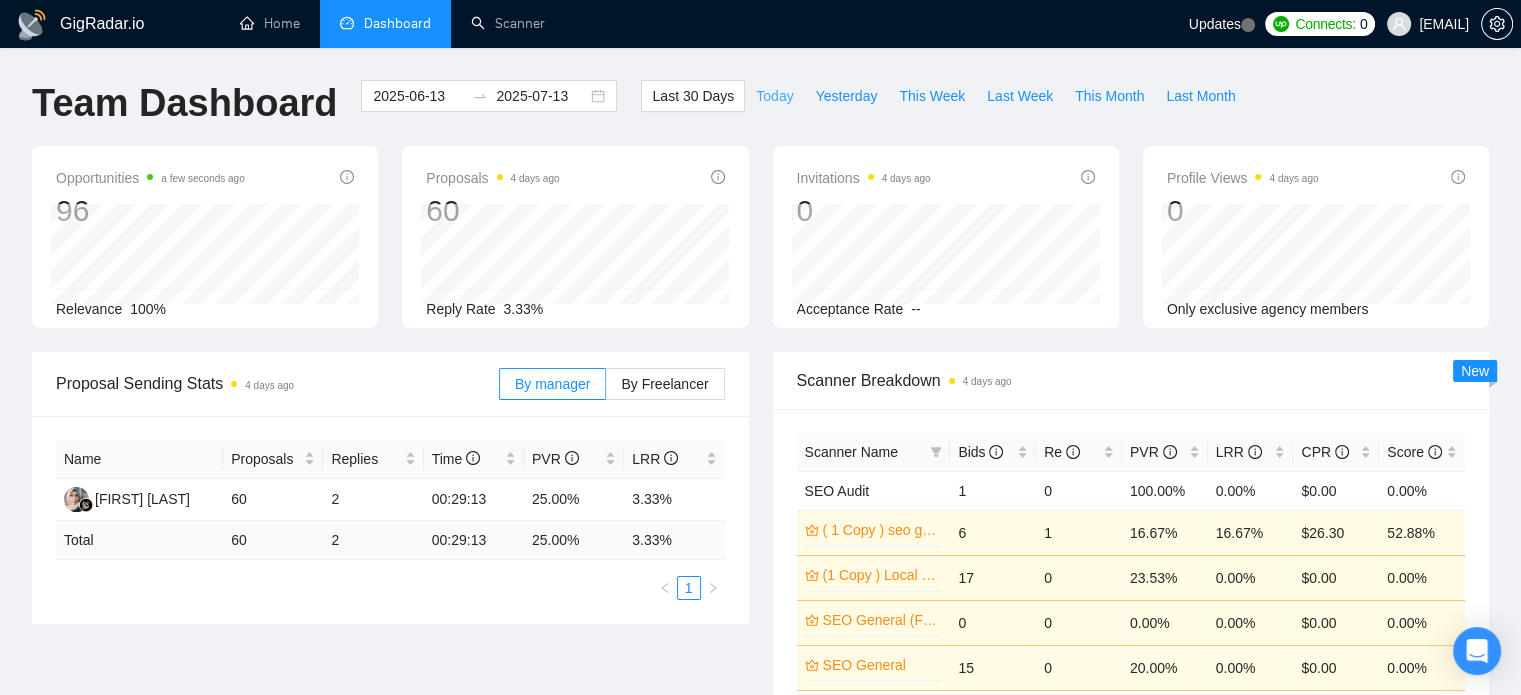 click on "Today" at bounding box center (774, 96) 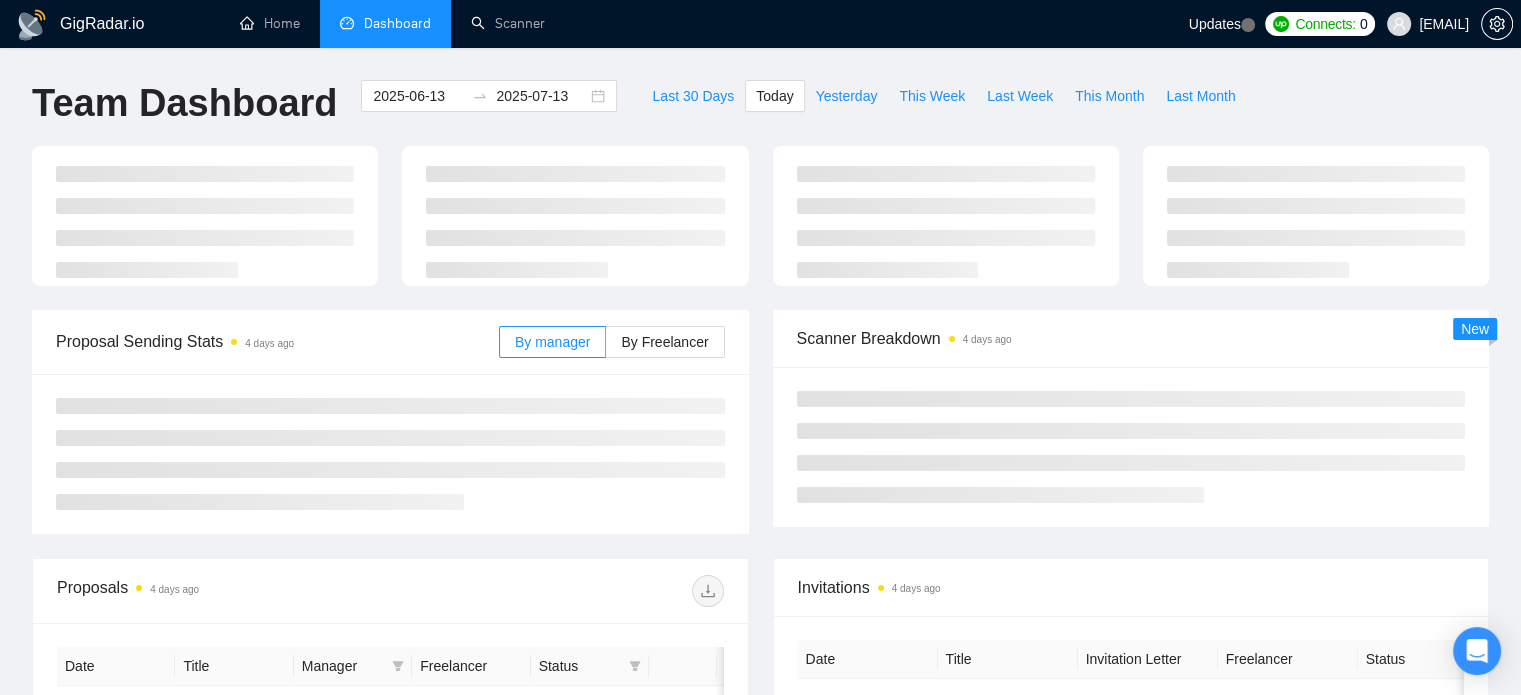 type on "2025-07-13" 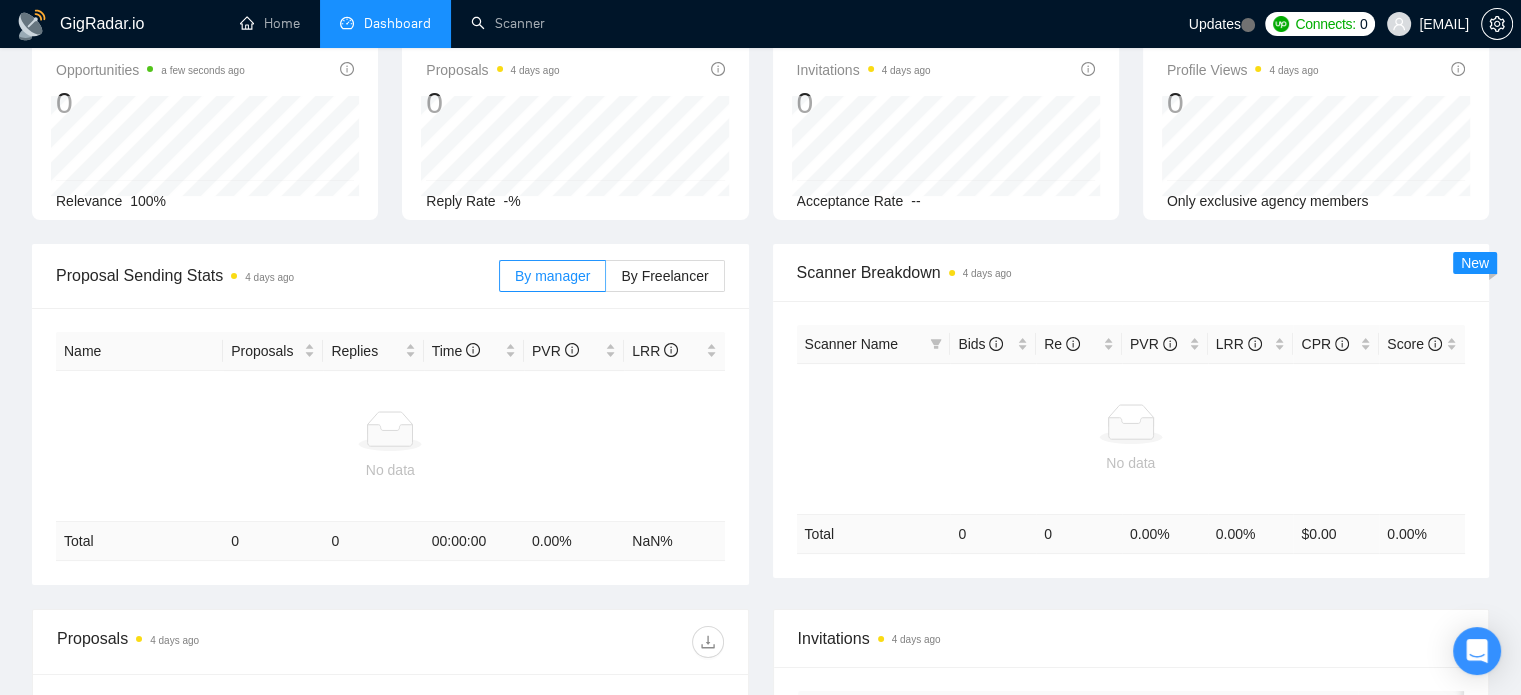 scroll, scrollTop: 0, scrollLeft: 0, axis: both 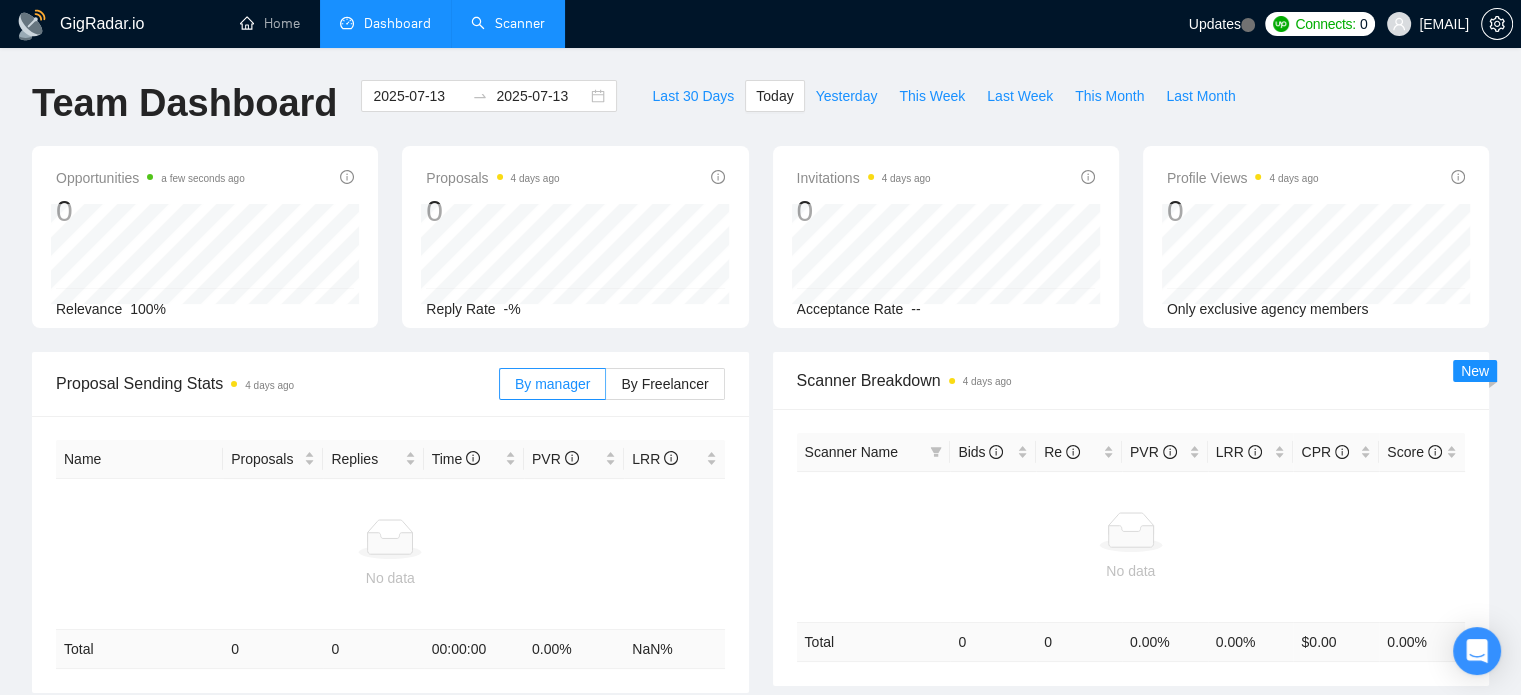 click on "Scanner" at bounding box center (508, 23) 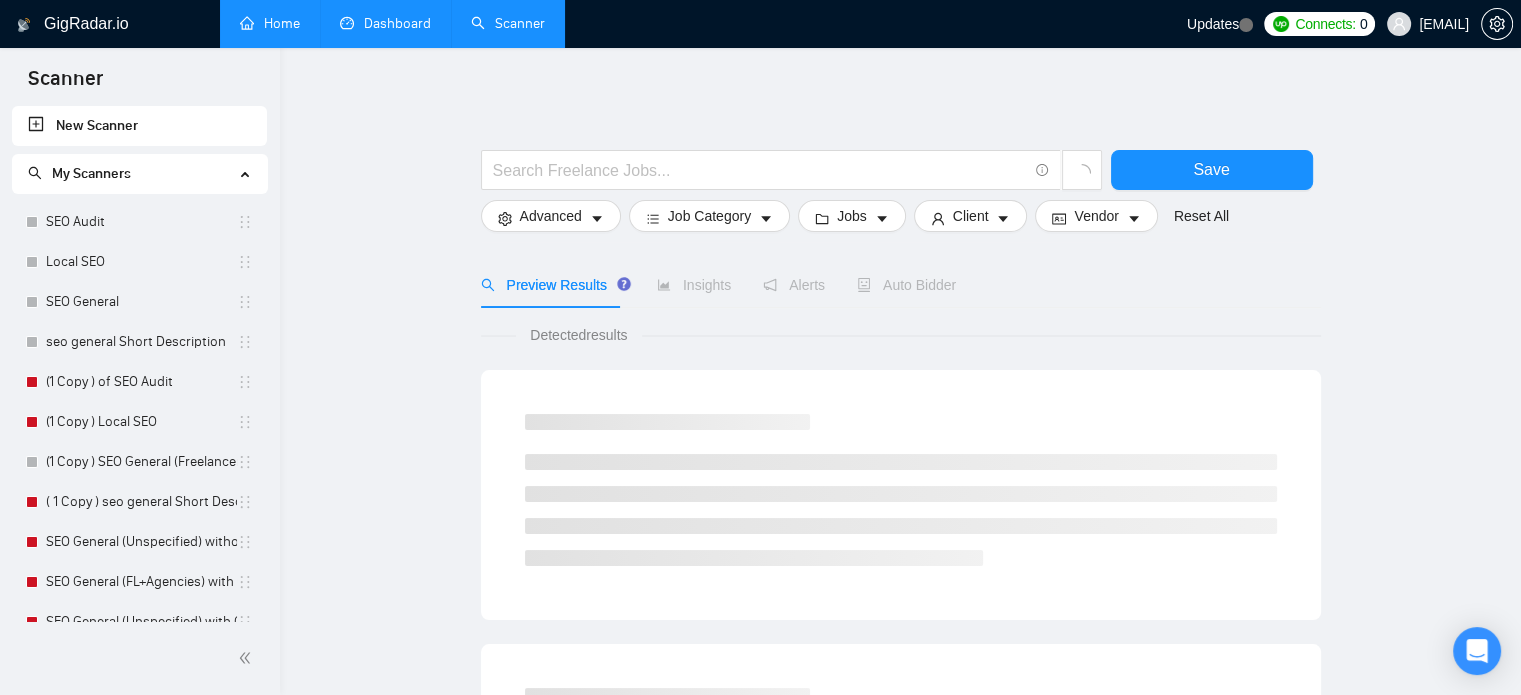 click on "Home" at bounding box center (270, 23) 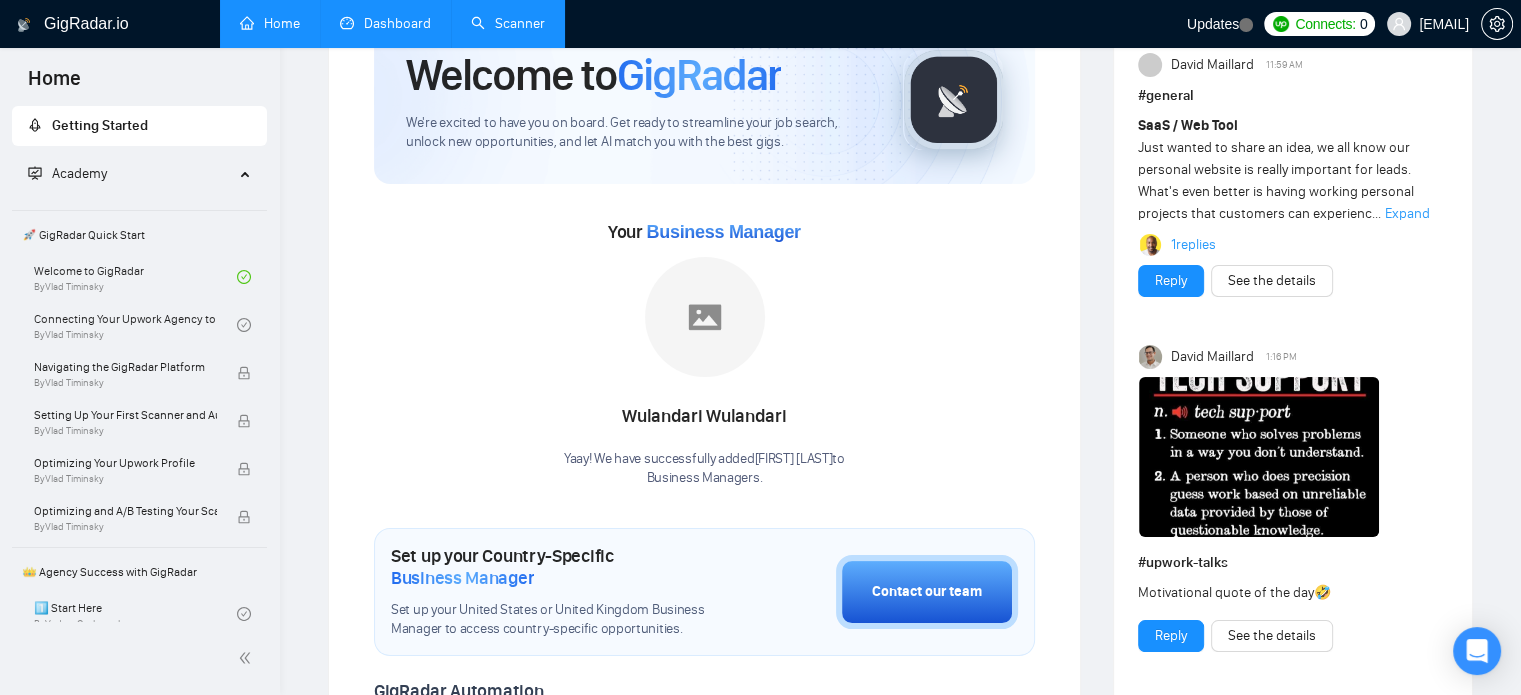 scroll, scrollTop: 0, scrollLeft: 0, axis: both 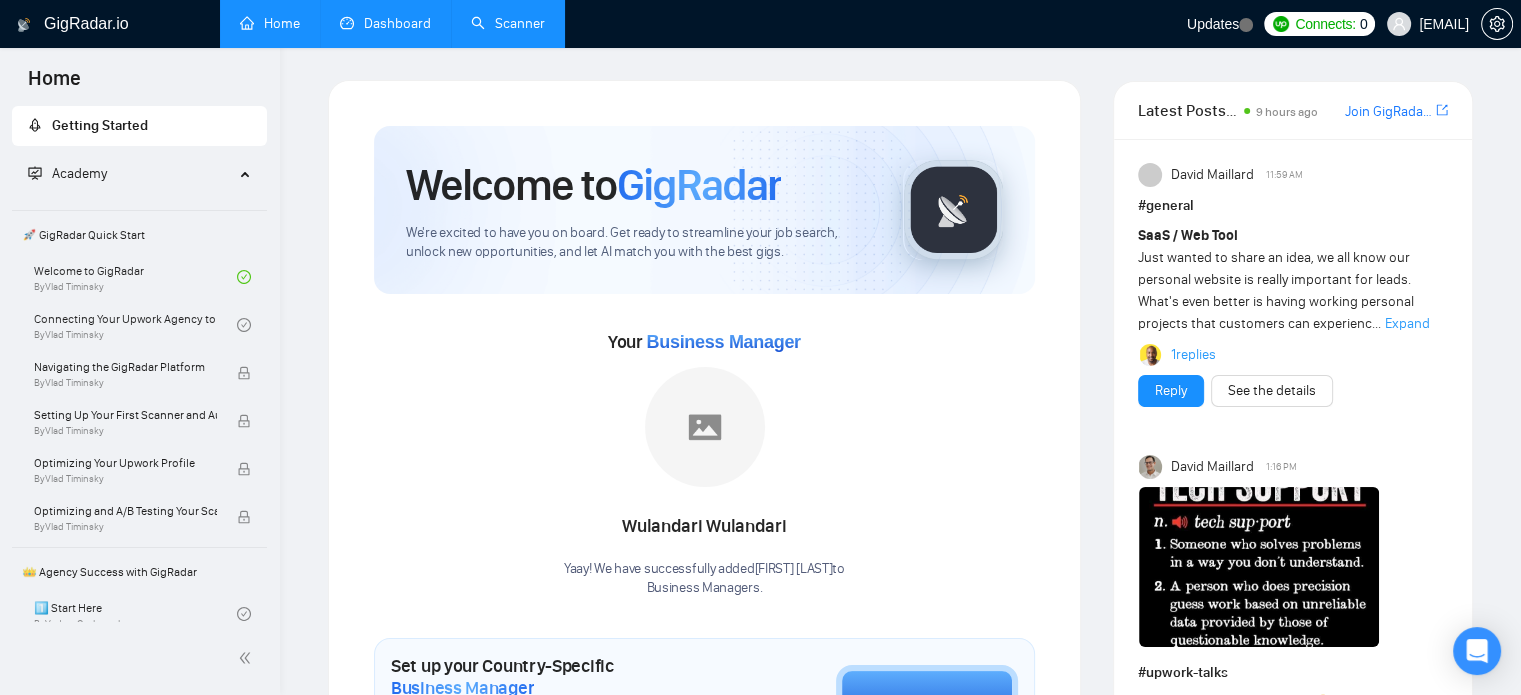 click on "Scanner" at bounding box center [508, 23] 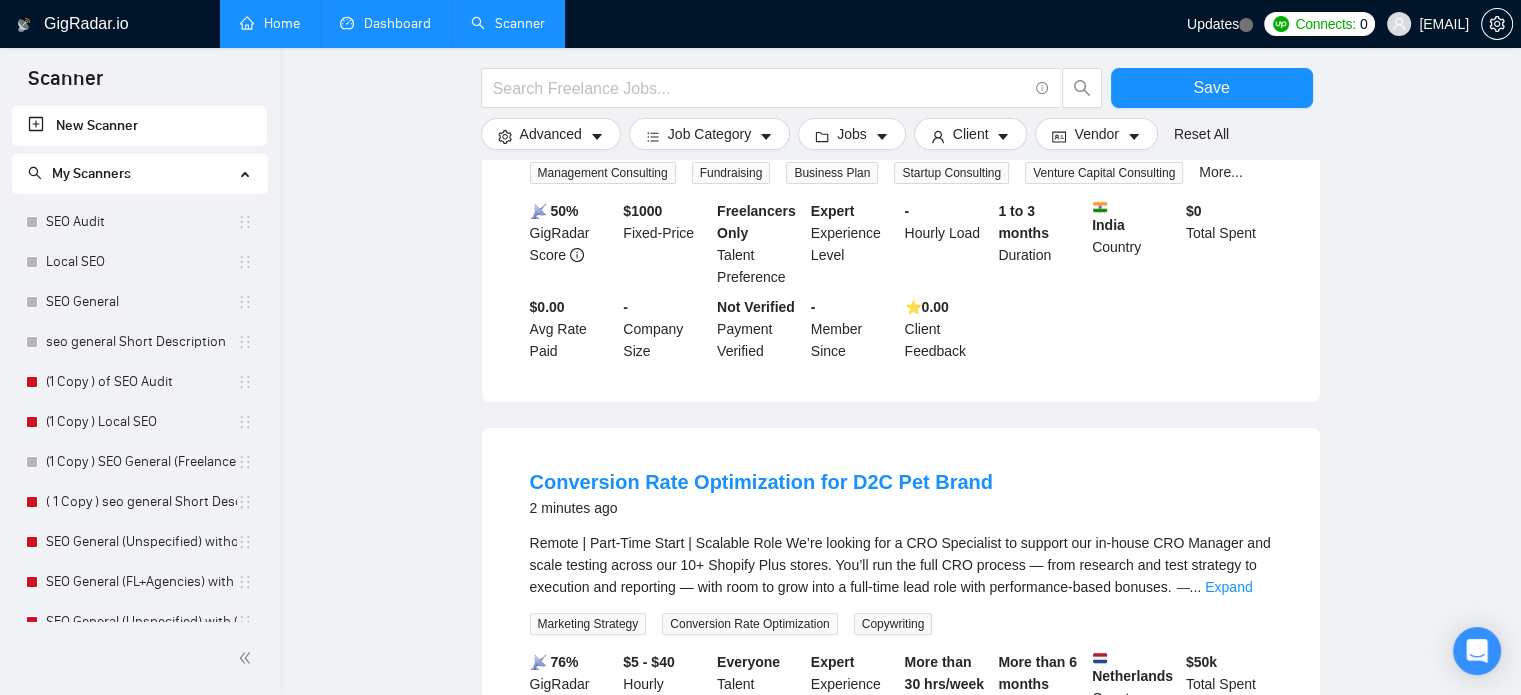 scroll, scrollTop: 464, scrollLeft: 0, axis: vertical 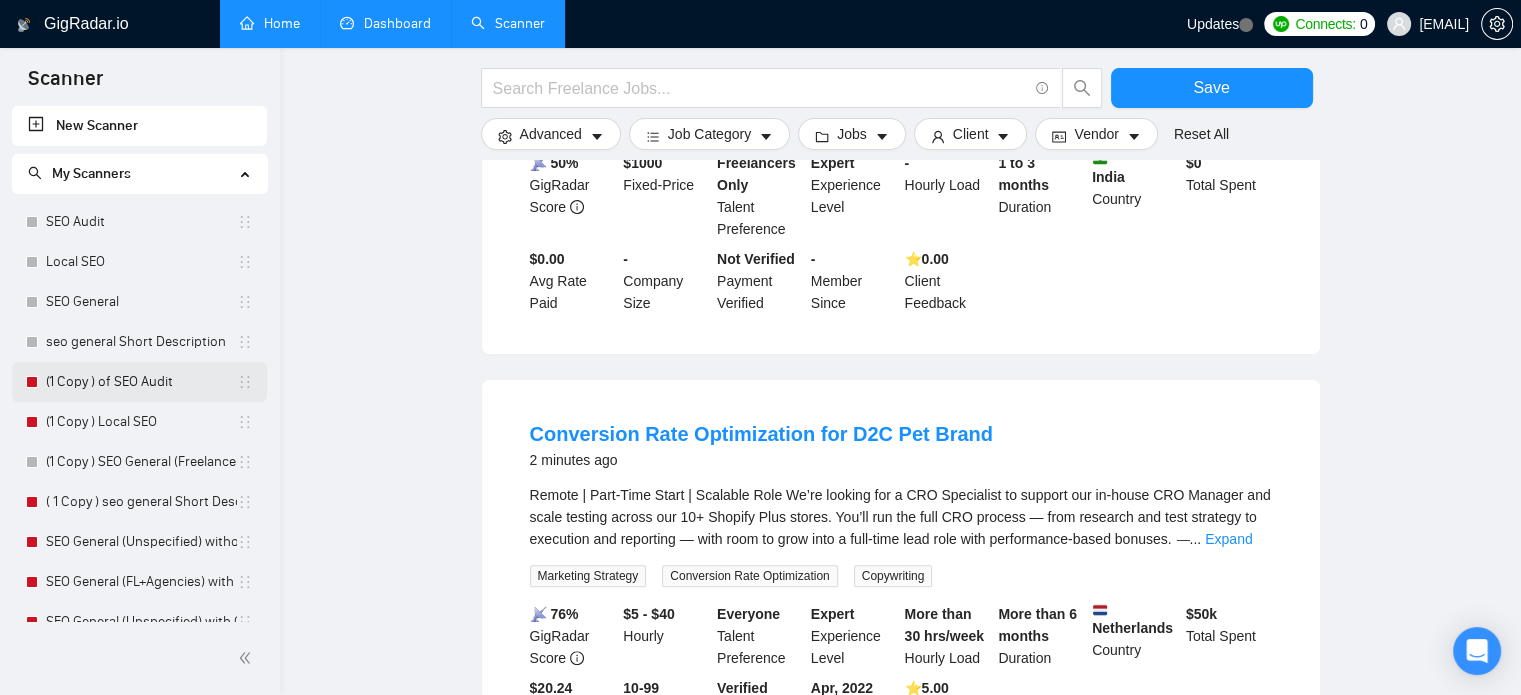 click on "(1 Copy ) of SEO Audit" at bounding box center (141, 382) 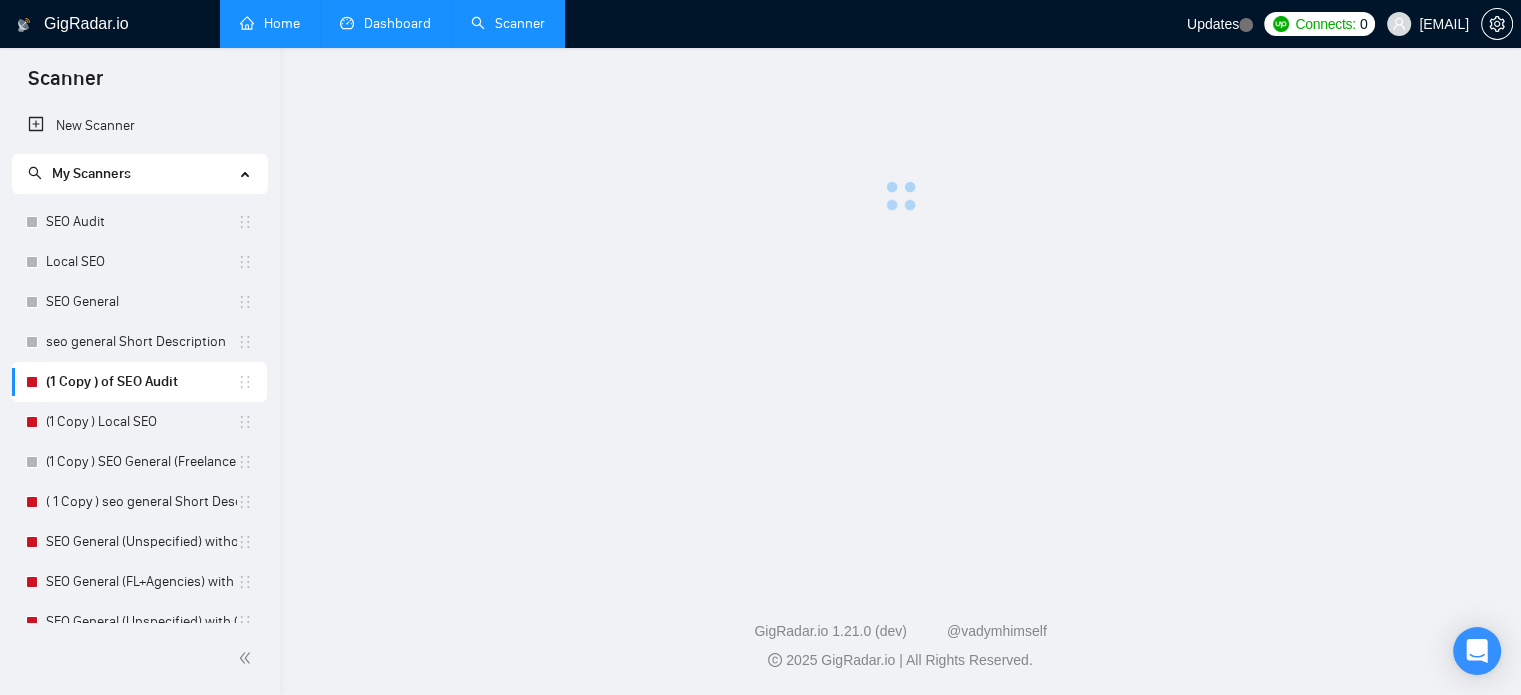 scroll, scrollTop: 0, scrollLeft: 0, axis: both 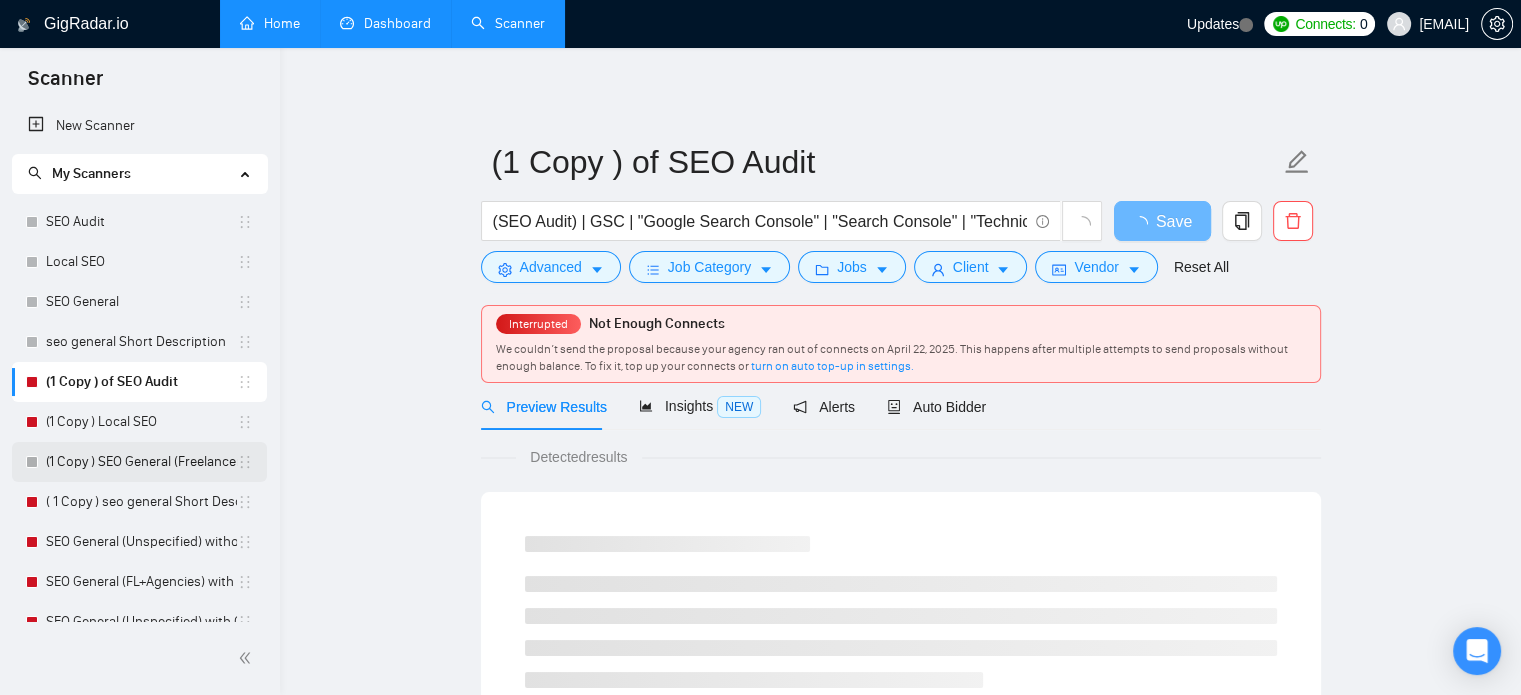 click on "(1 Copy ) SEO General (Freelancers)" at bounding box center [141, 462] 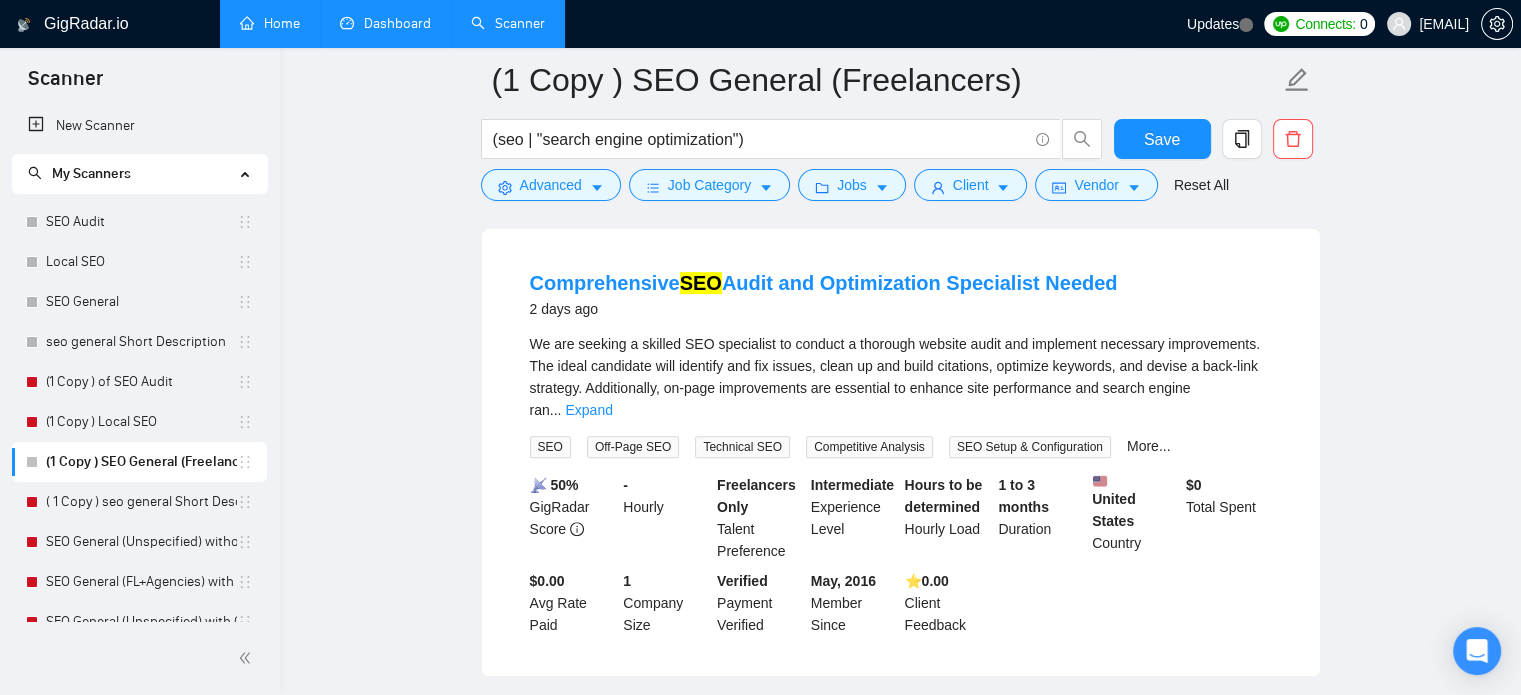 scroll, scrollTop: 662, scrollLeft: 0, axis: vertical 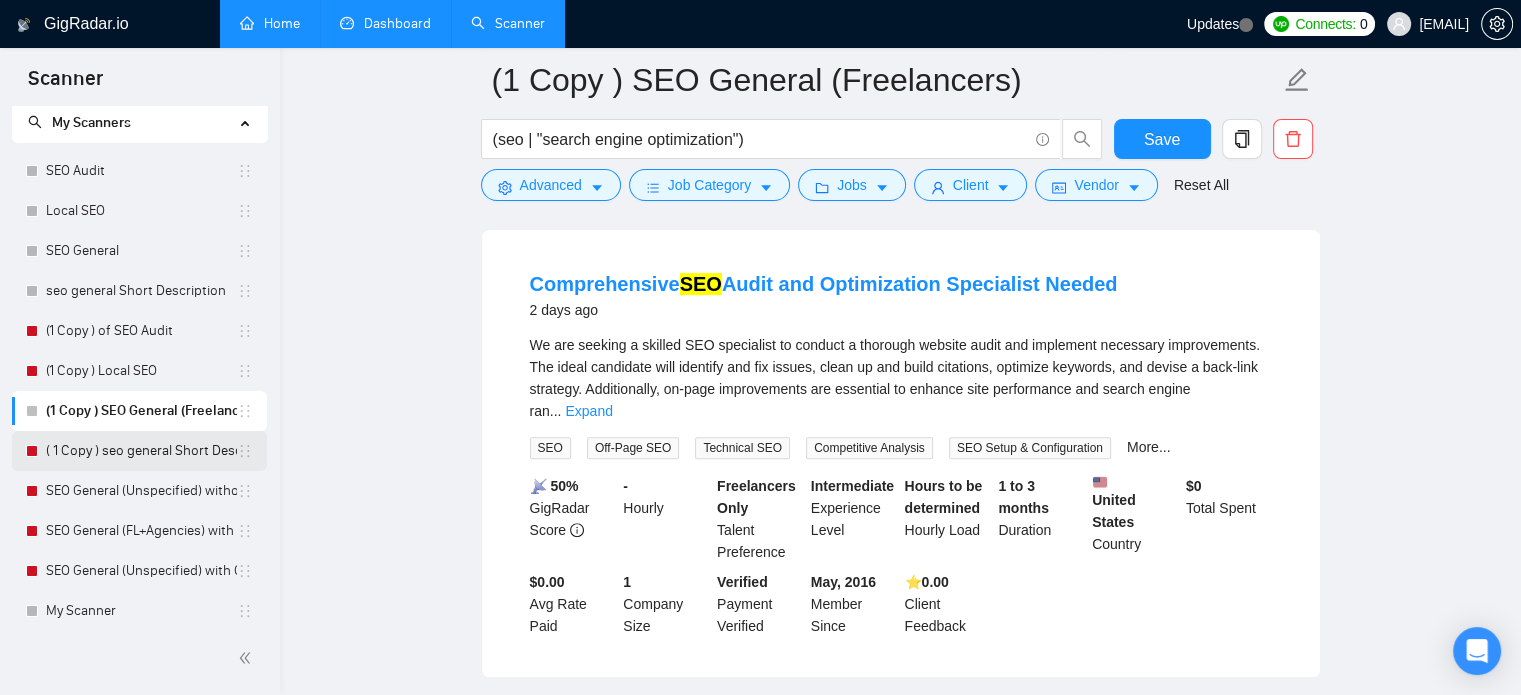 click on "( 1 Copy ) seo general Short Description" at bounding box center [141, 451] 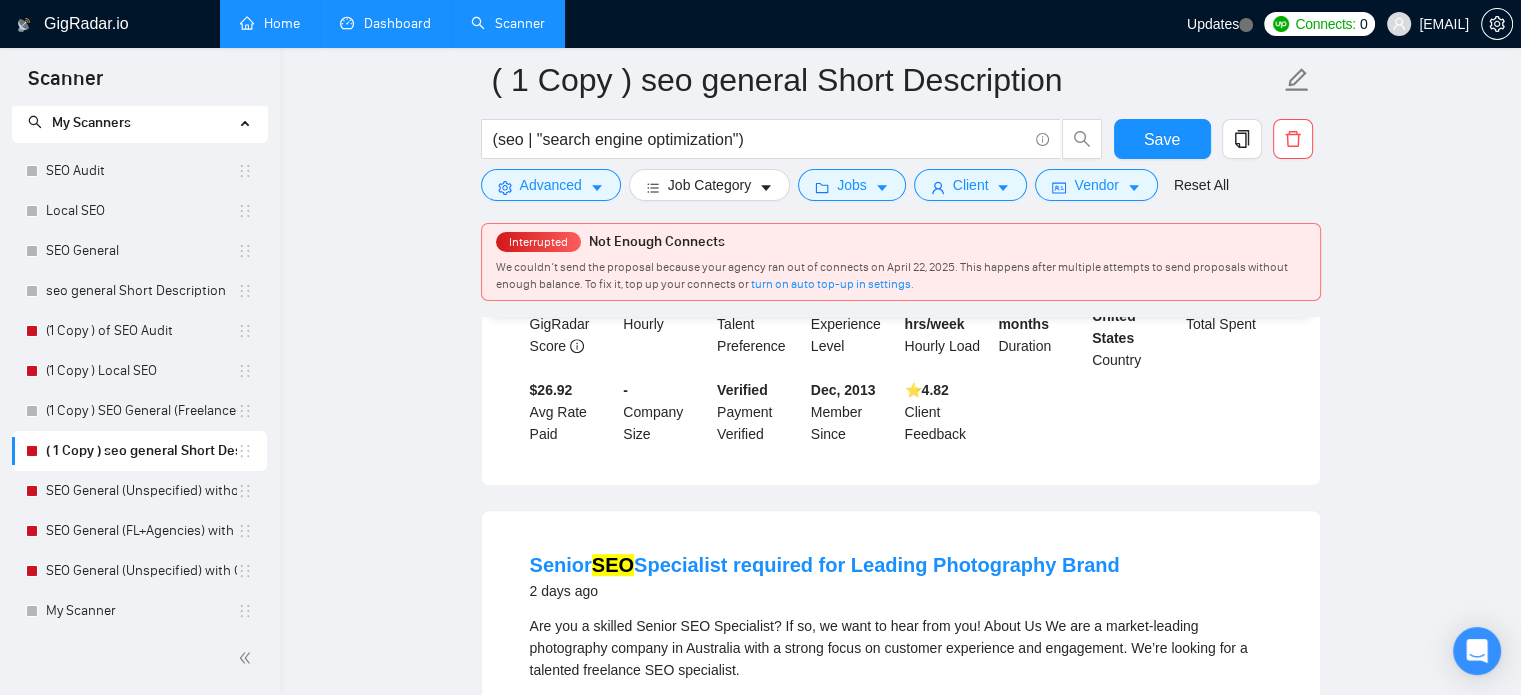 scroll, scrollTop: 900, scrollLeft: 0, axis: vertical 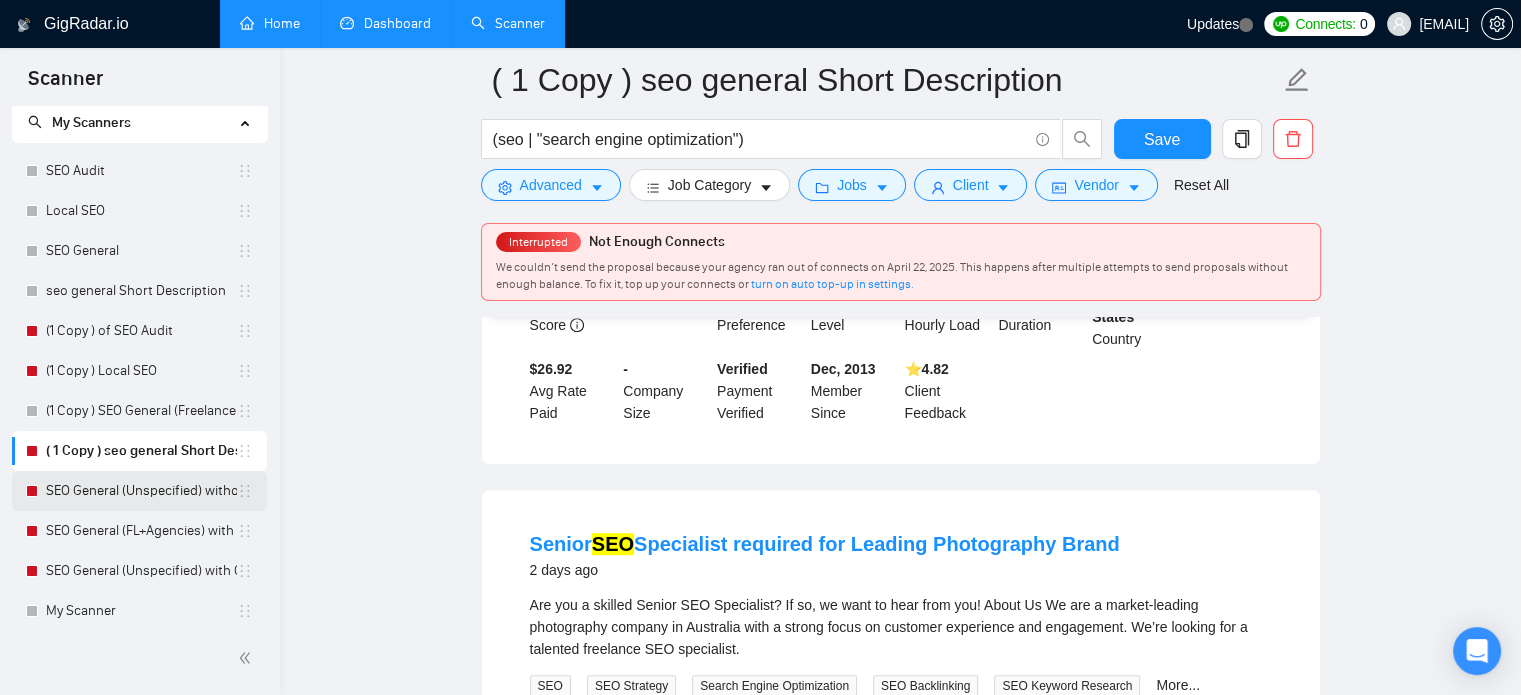 click on "SEO General (Unspecified) without Questions" at bounding box center (141, 491) 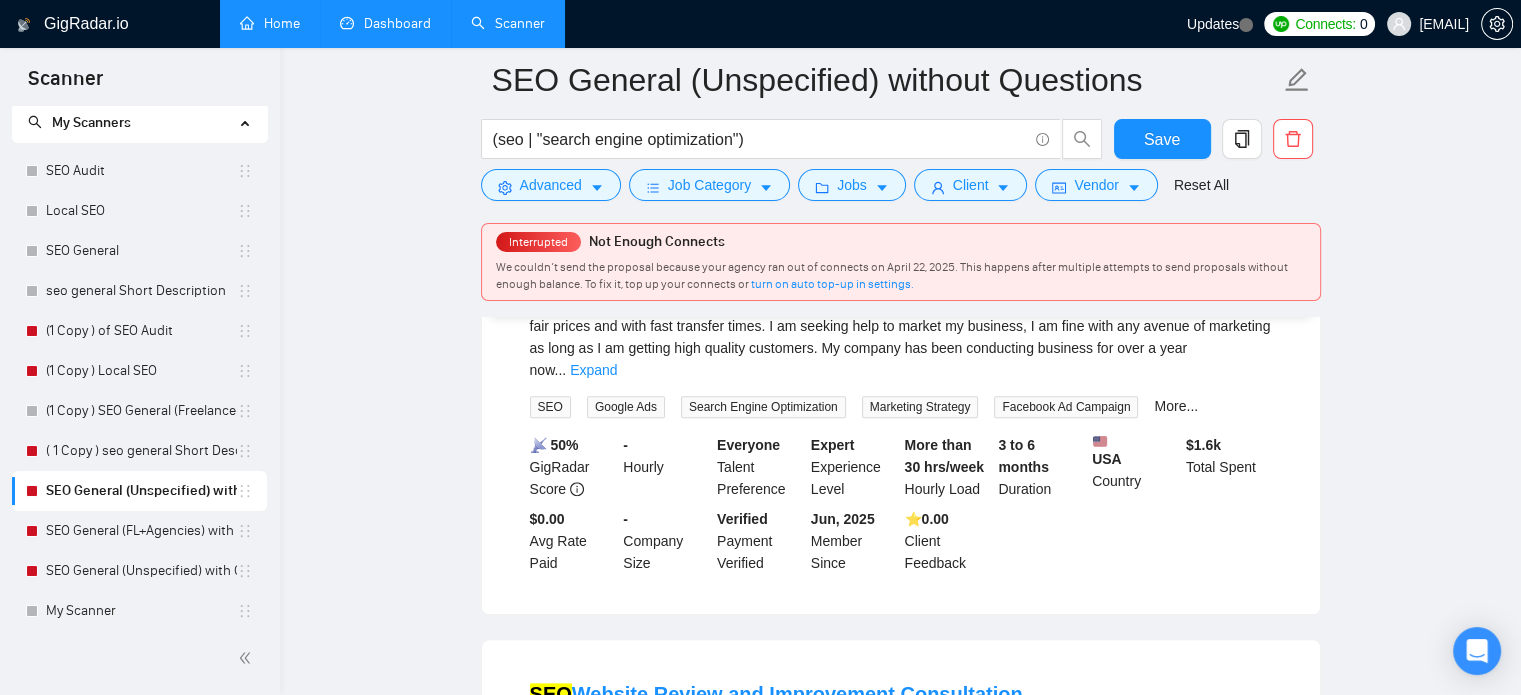 scroll, scrollTop: 2250, scrollLeft: 0, axis: vertical 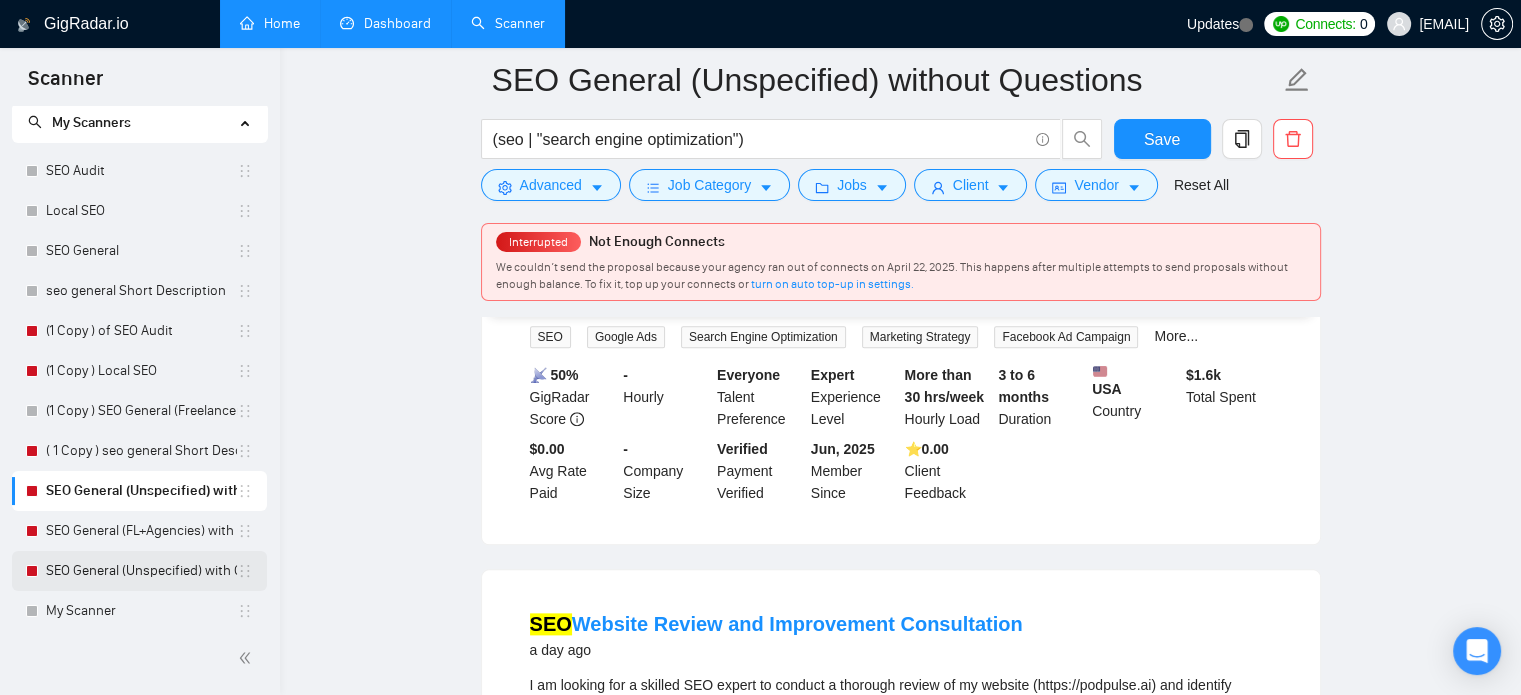 click on "SEO General (Unspecified) with Questions" at bounding box center (141, 571) 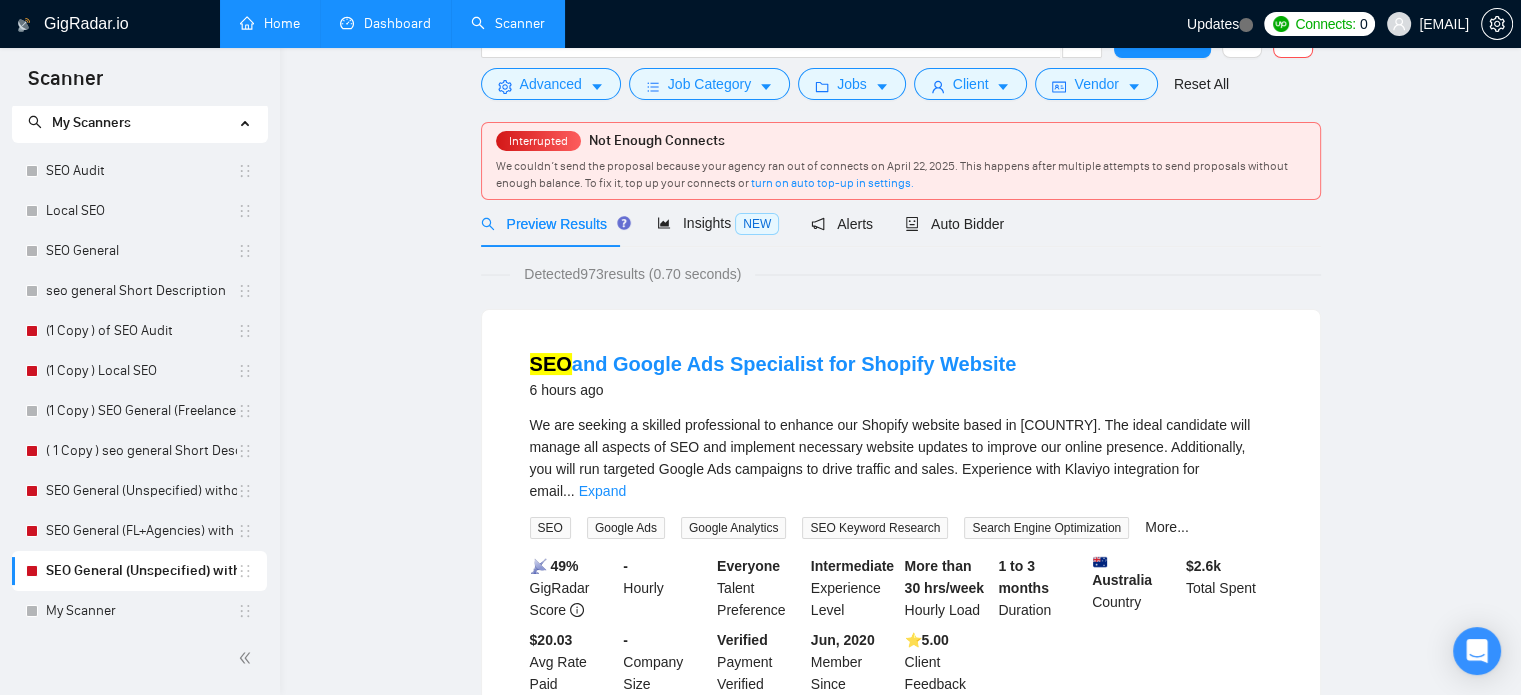 scroll, scrollTop: 0, scrollLeft: 0, axis: both 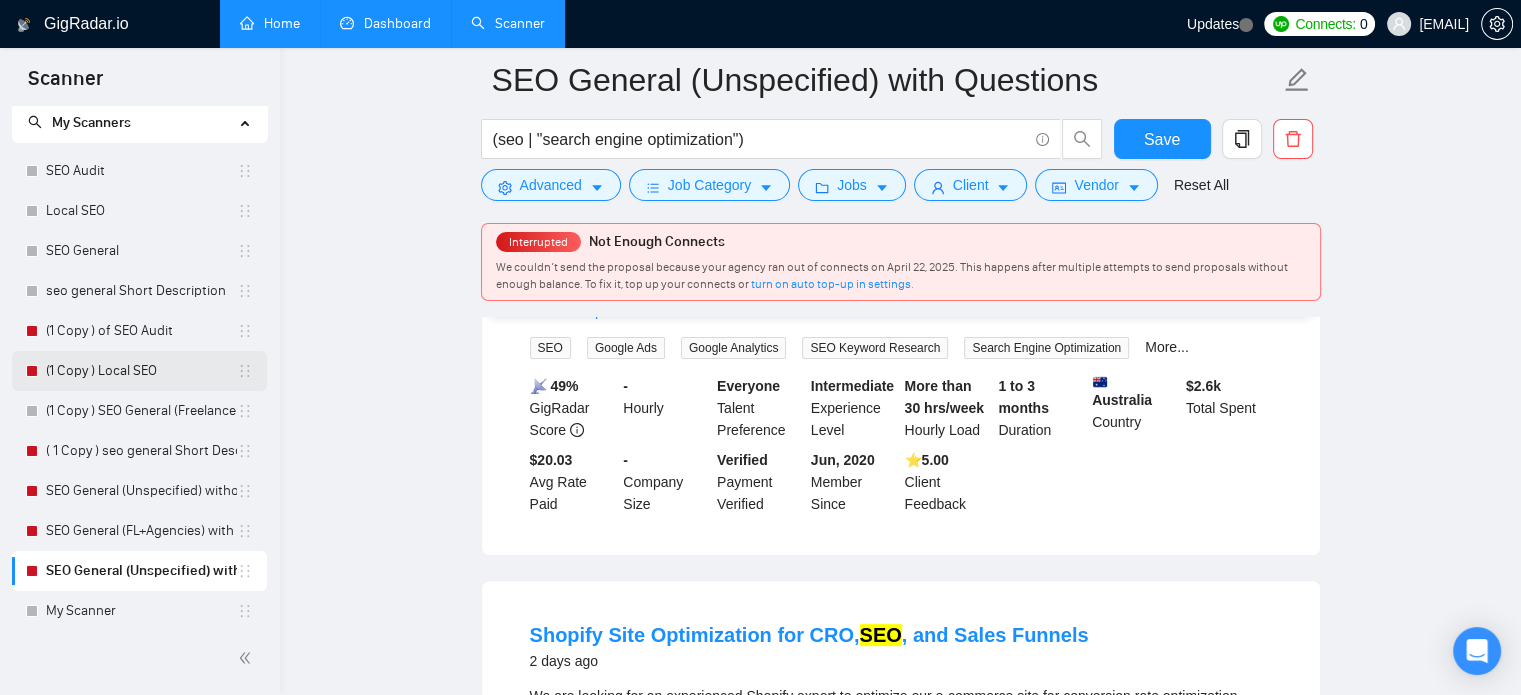 click on "(1 Copy ) Local SEO" at bounding box center [141, 371] 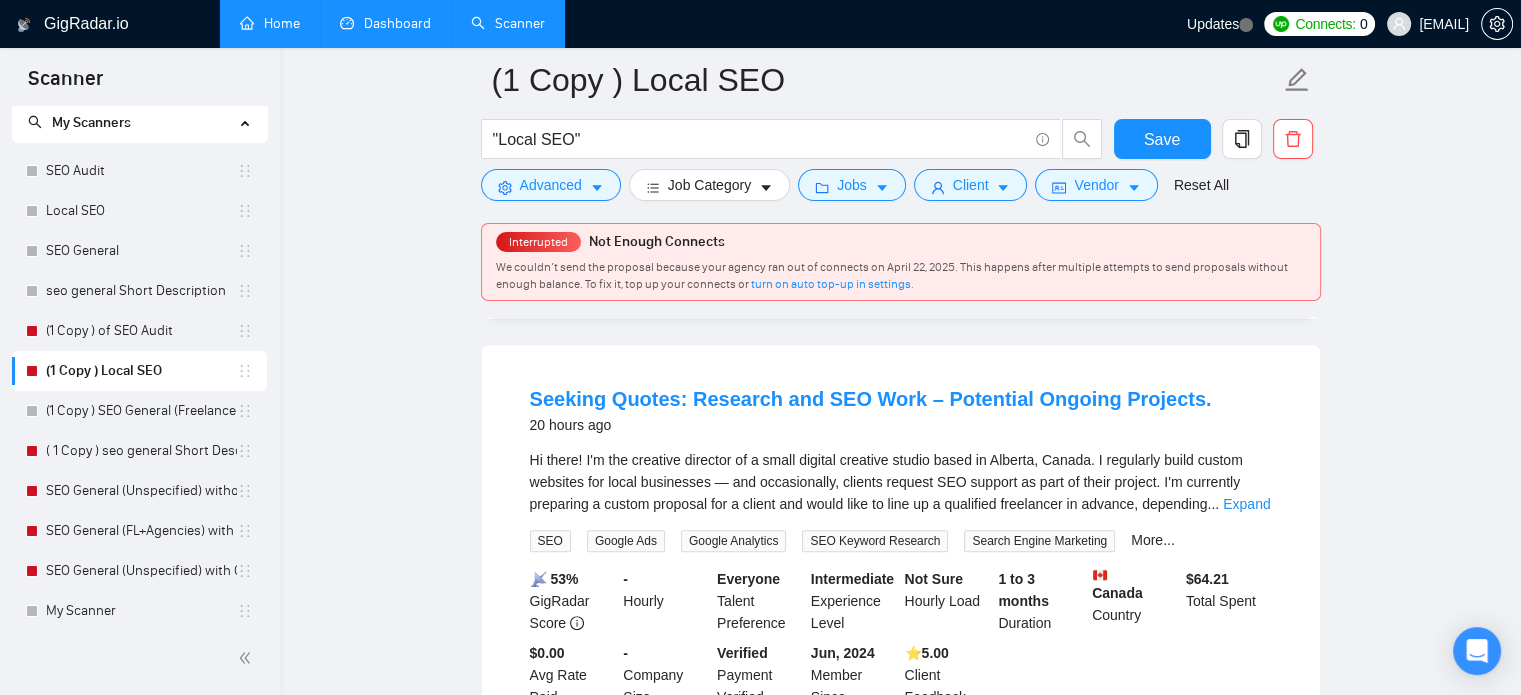 scroll, scrollTop: 616, scrollLeft: 0, axis: vertical 